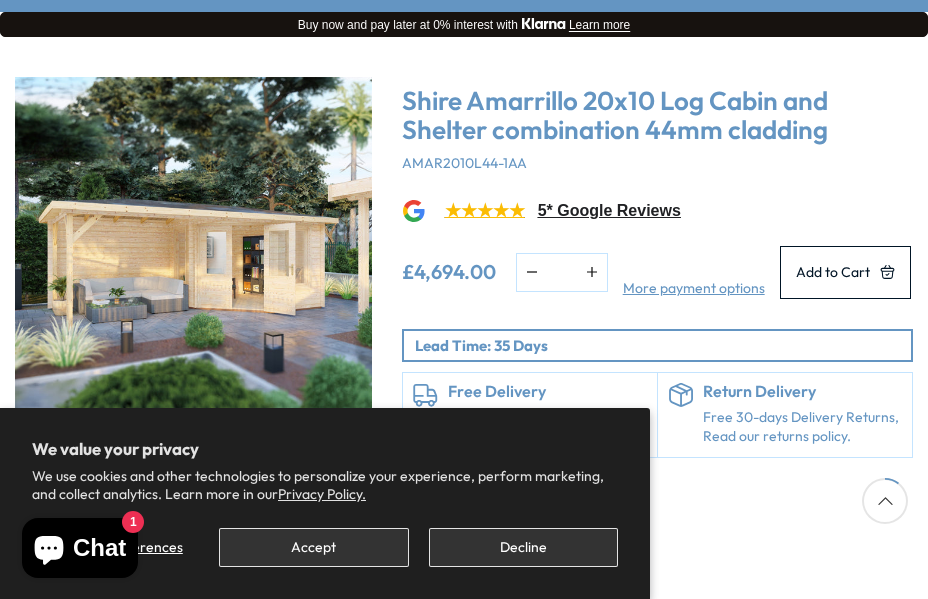scroll, scrollTop: 215, scrollLeft: 0, axis: vertical 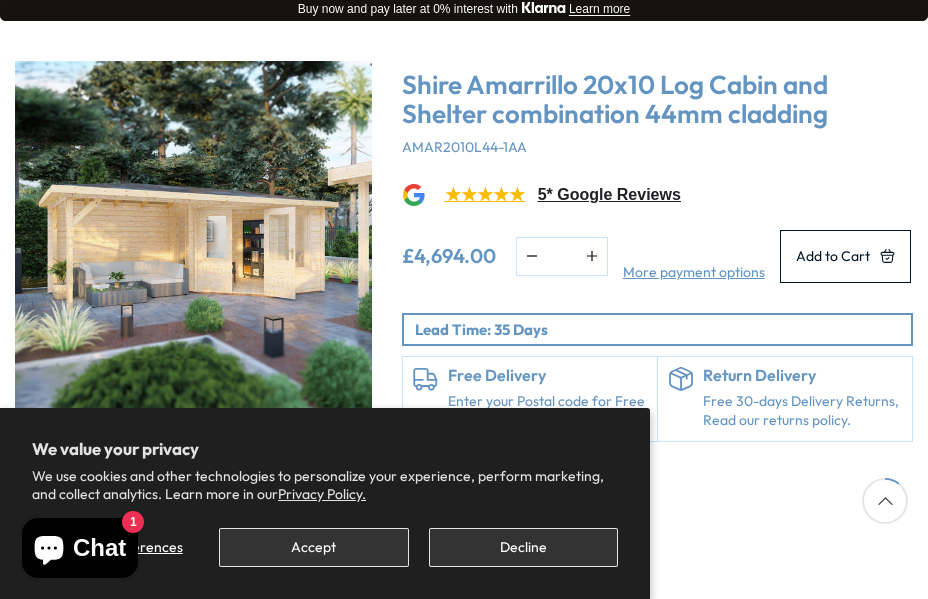 click at bounding box center [193, 239] 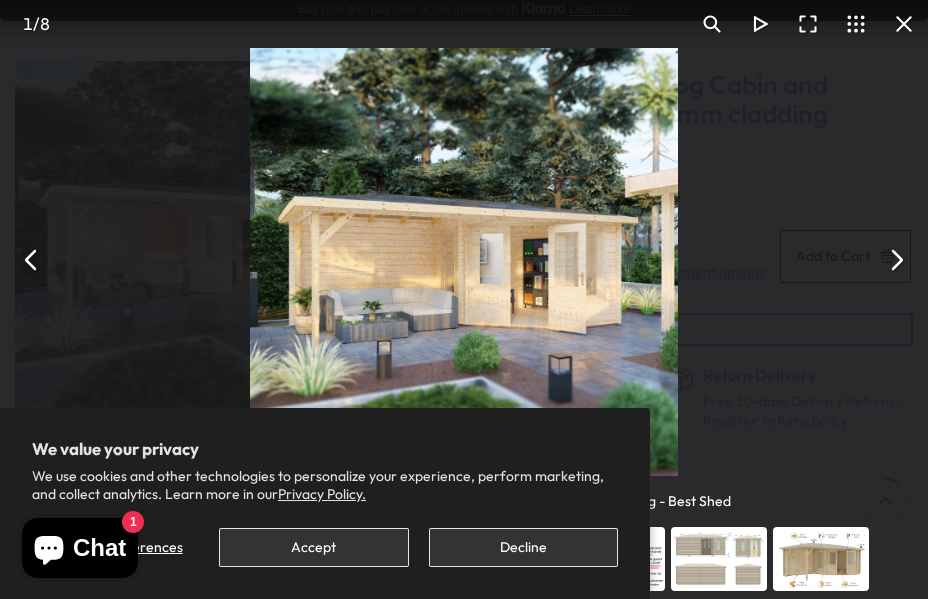 click at bounding box center (896, 260) 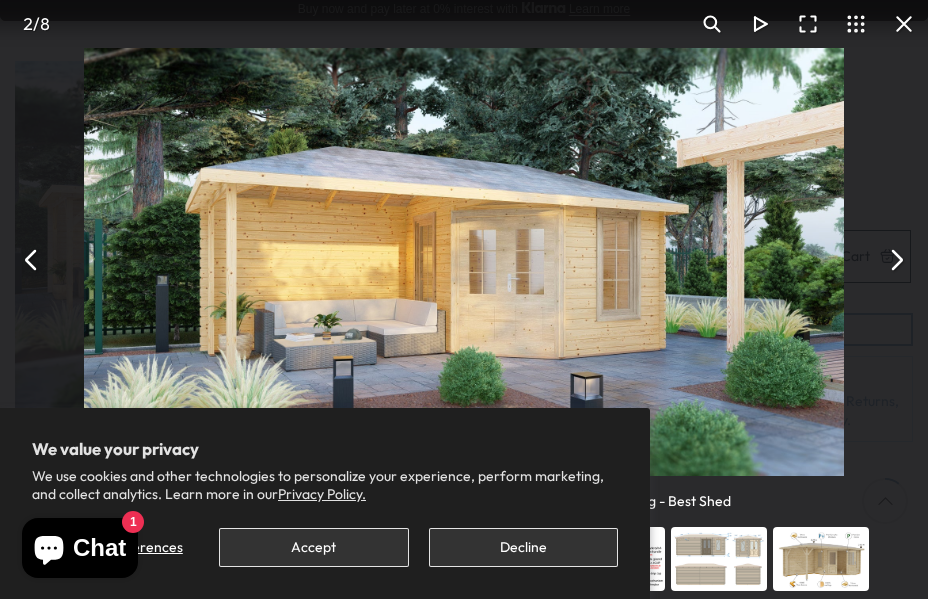 click at bounding box center (896, 260) 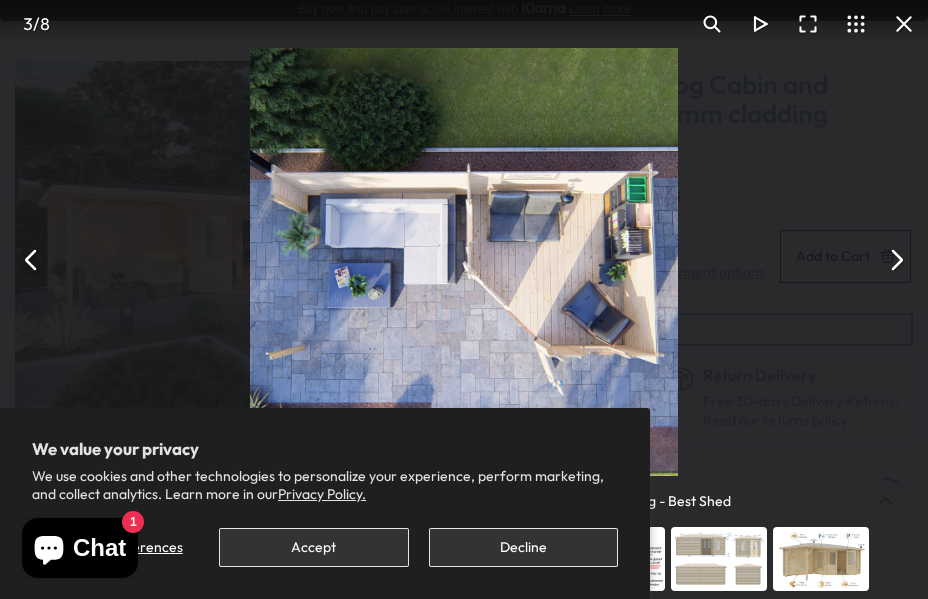 click at bounding box center [896, 260] 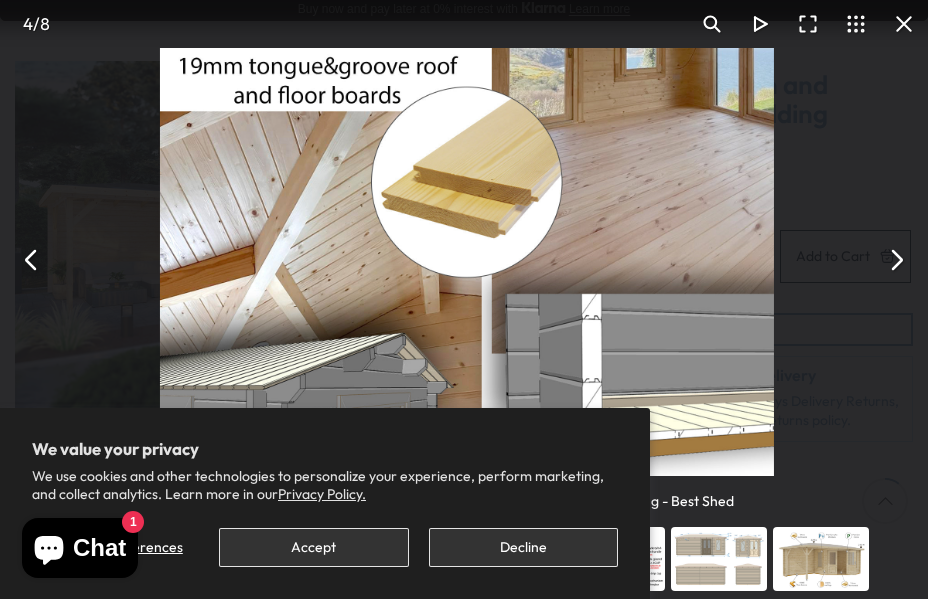 click at bounding box center [896, 260] 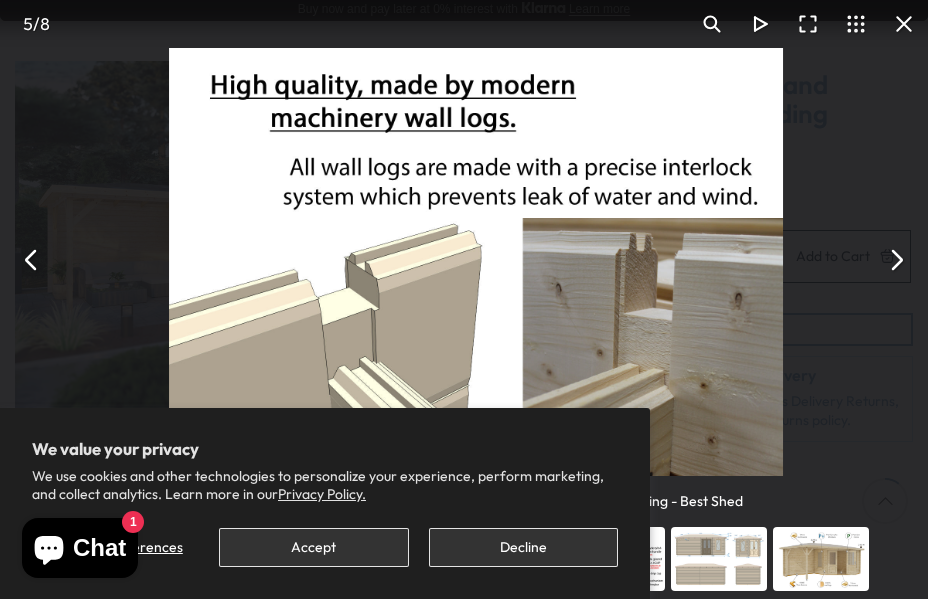 click at bounding box center (896, 260) 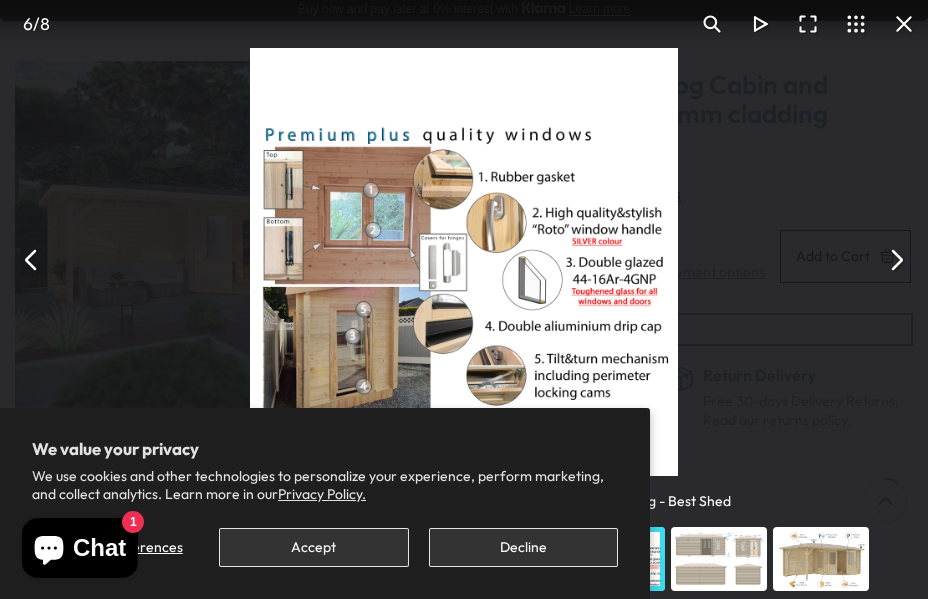 click at bounding box center [896, 260] 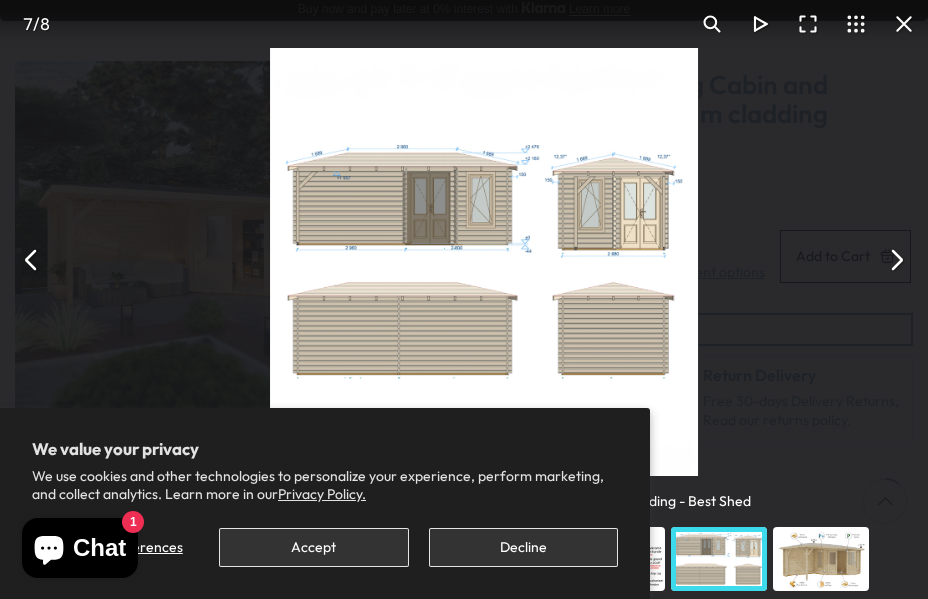 click at bounding box center [896, 260] 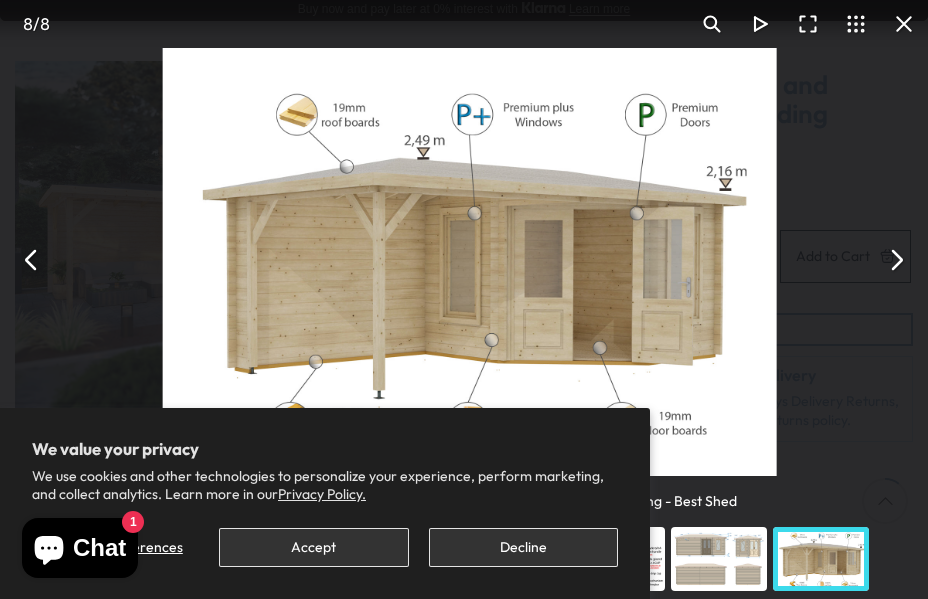 click at bounding box center [896, 260] 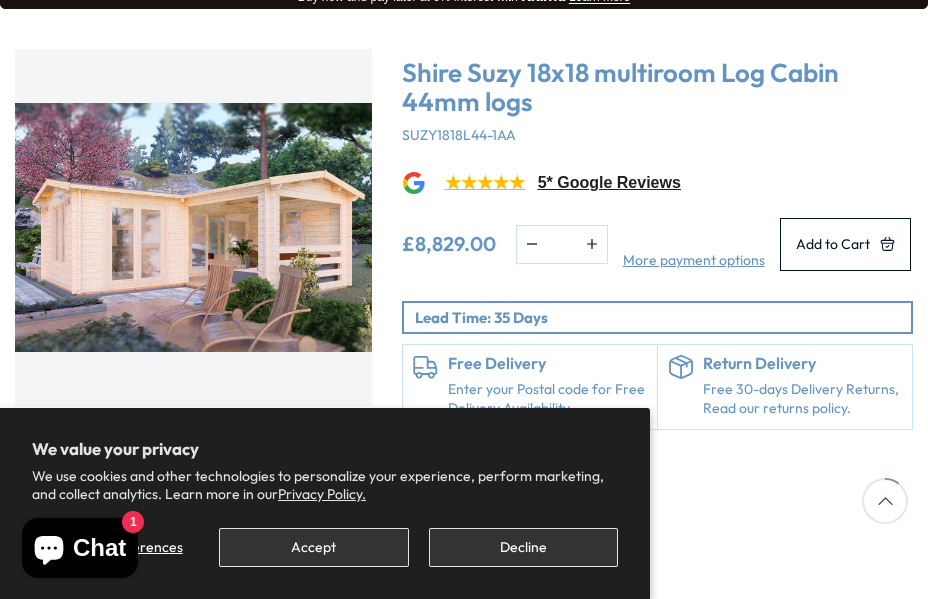 scroll, scrollTop: 226, scrollLeft: 0, axis: vertical 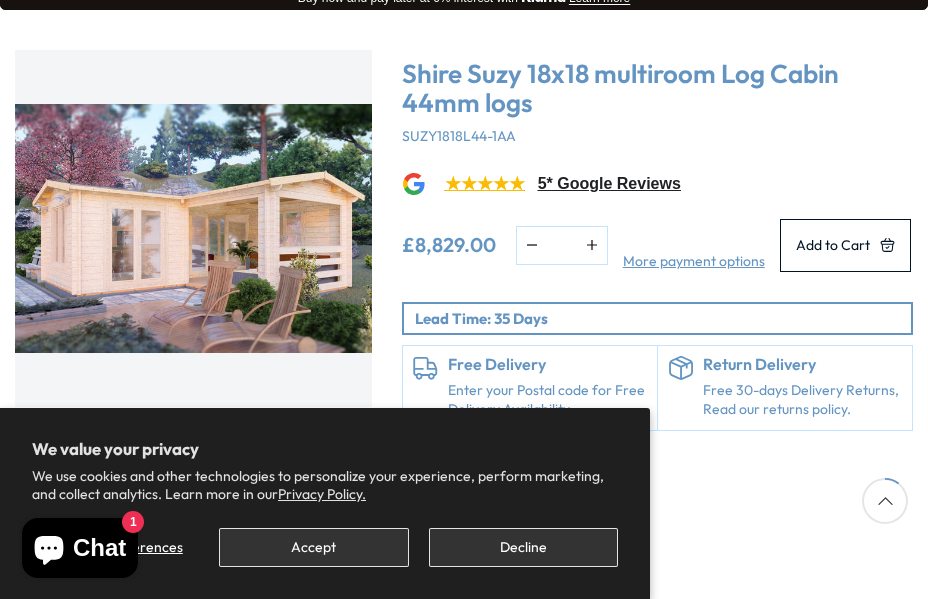 click at bounding box center (193, 228) 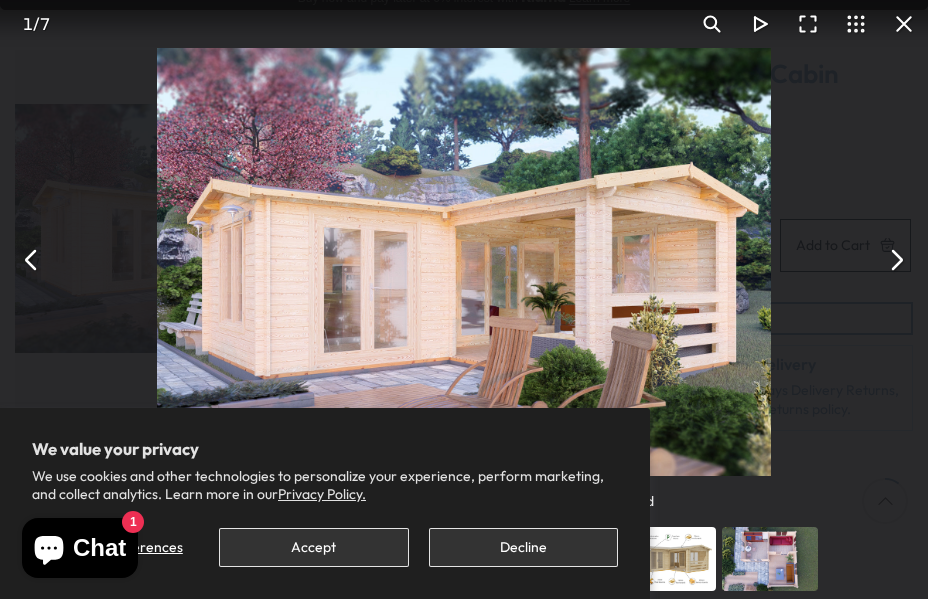 click at bounding box center (896, 260) 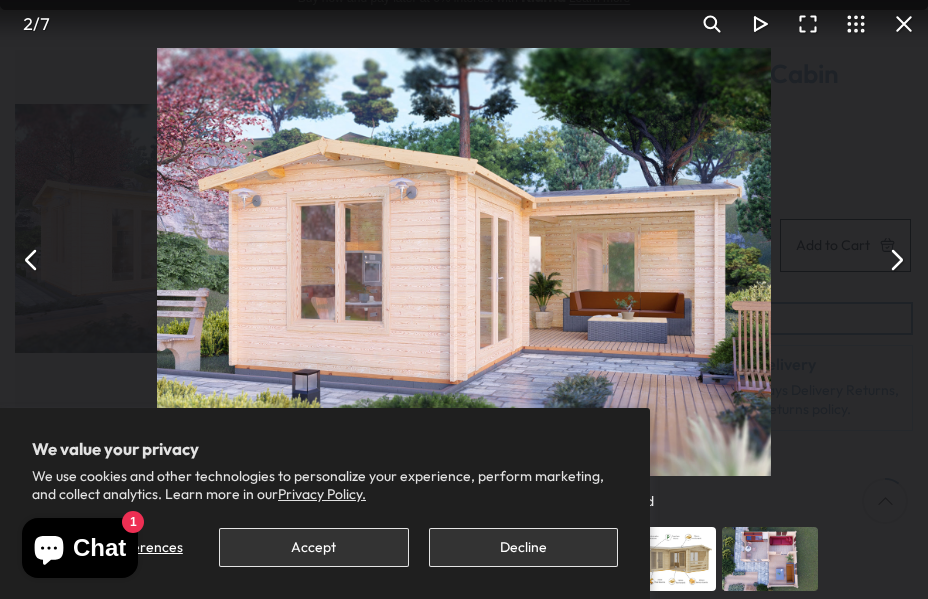click at bounding box center [896, 260] 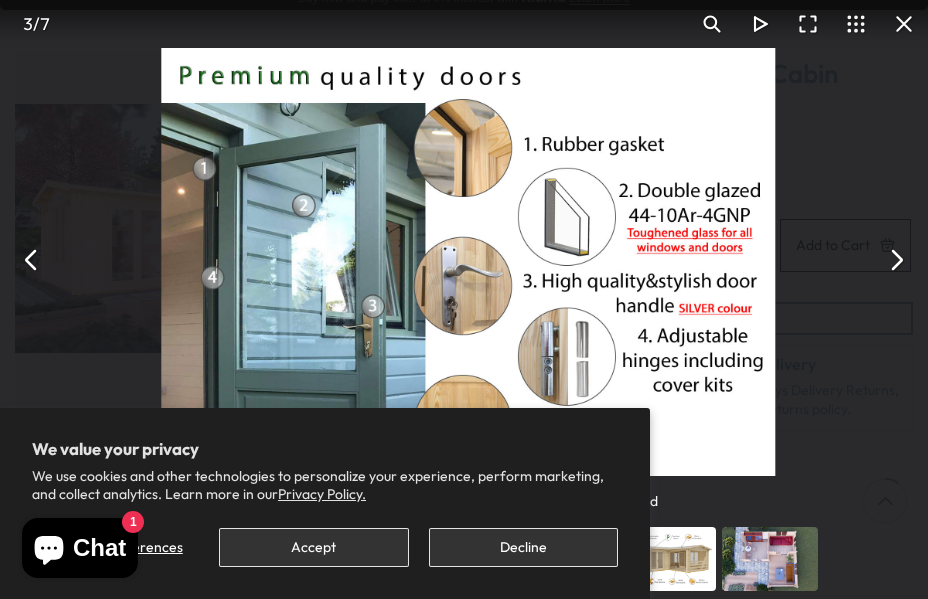 click at bounding box center (896, 260) 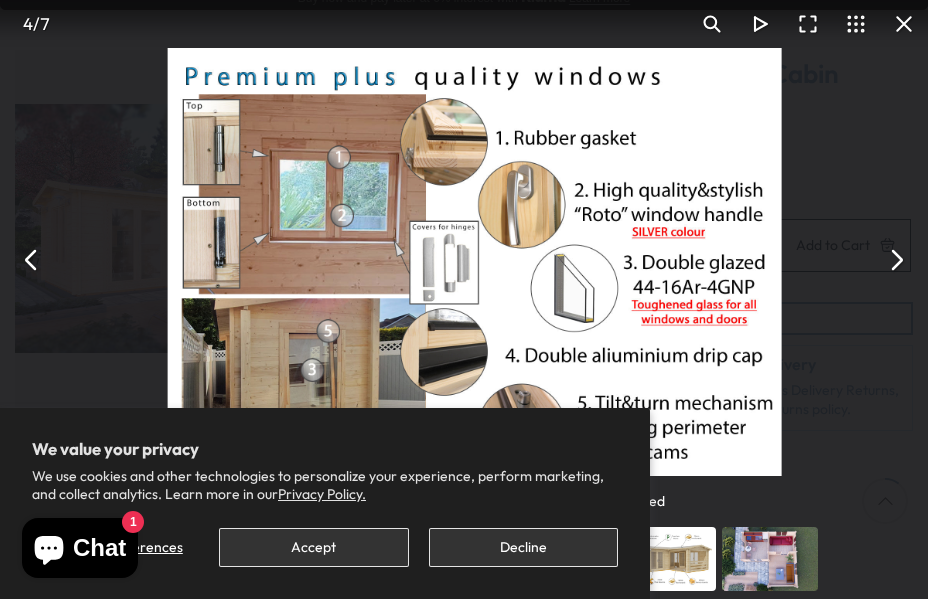 click at bounding box center (896, 260) 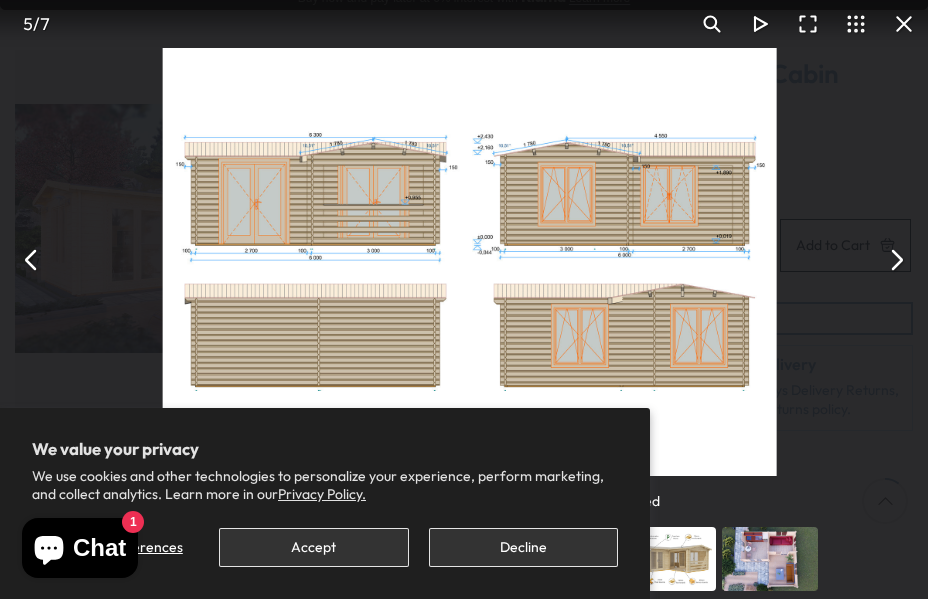 click at bounding box center (896, 260) 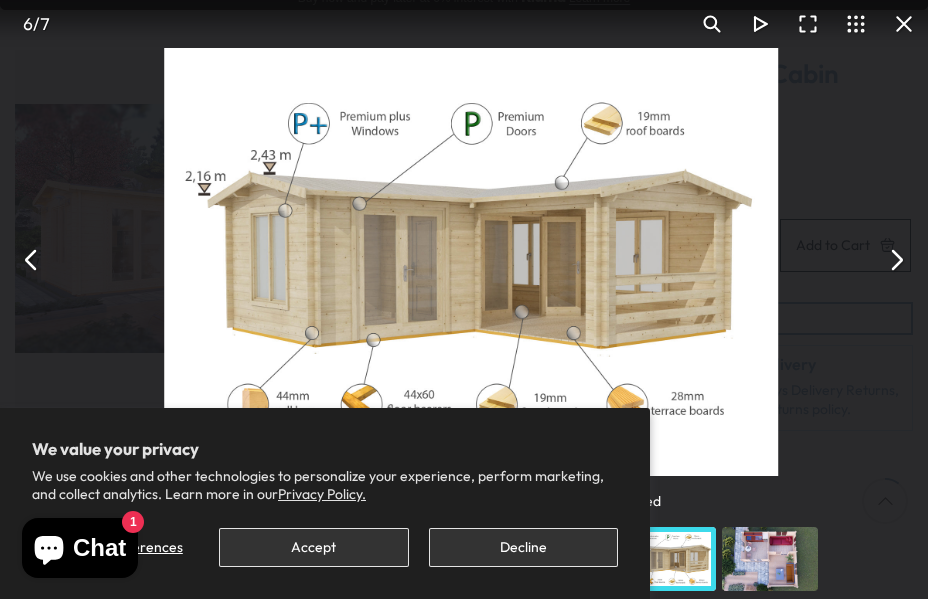 click at bounding box center [896, 260] 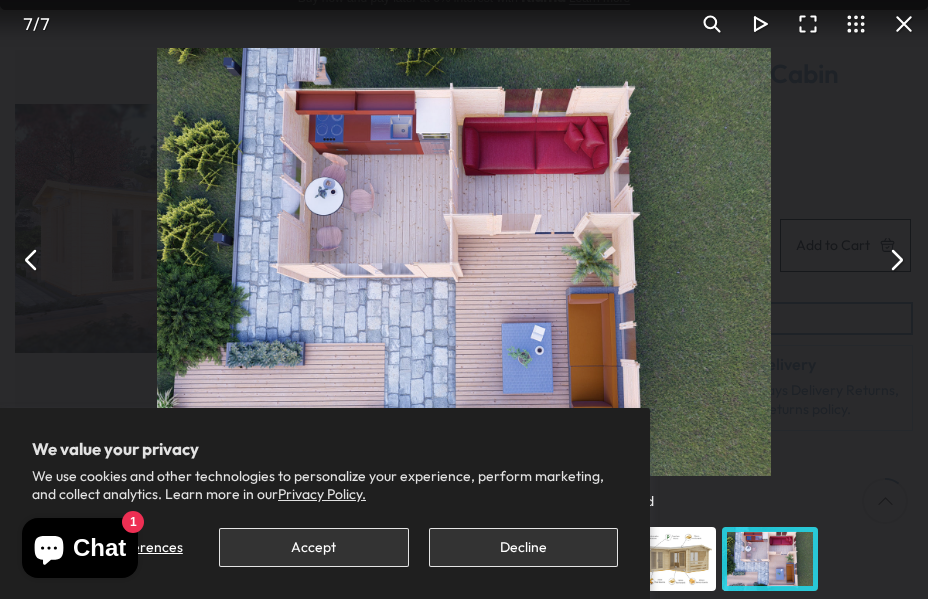 click at bounding box center [896, 260] 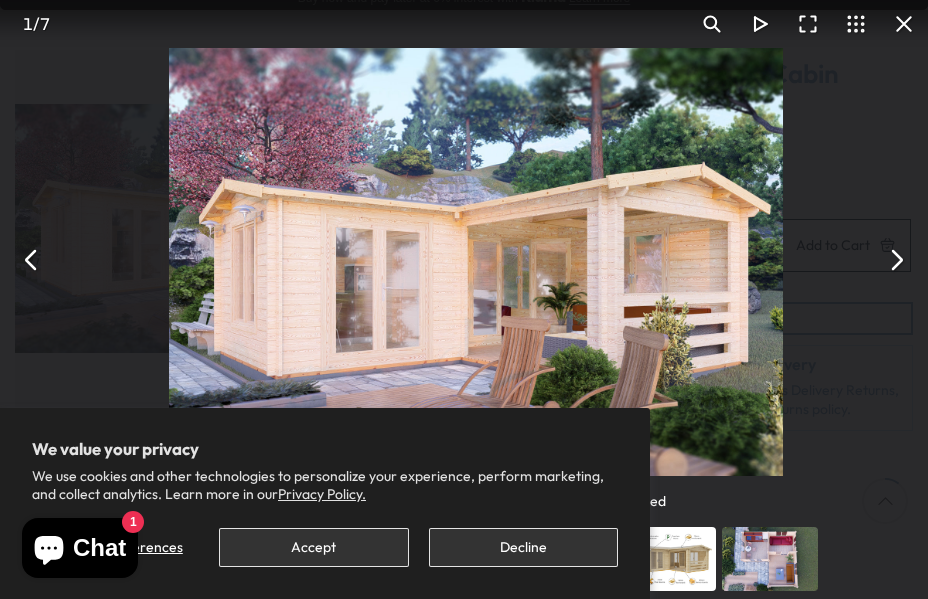 click at bounding box center [896, 260] 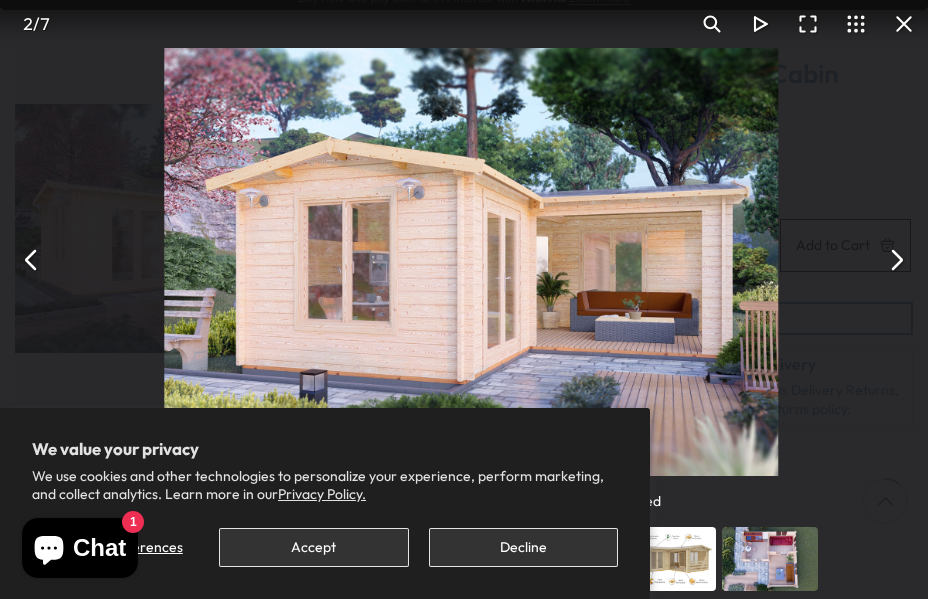 click at bounding box center [896, 260] 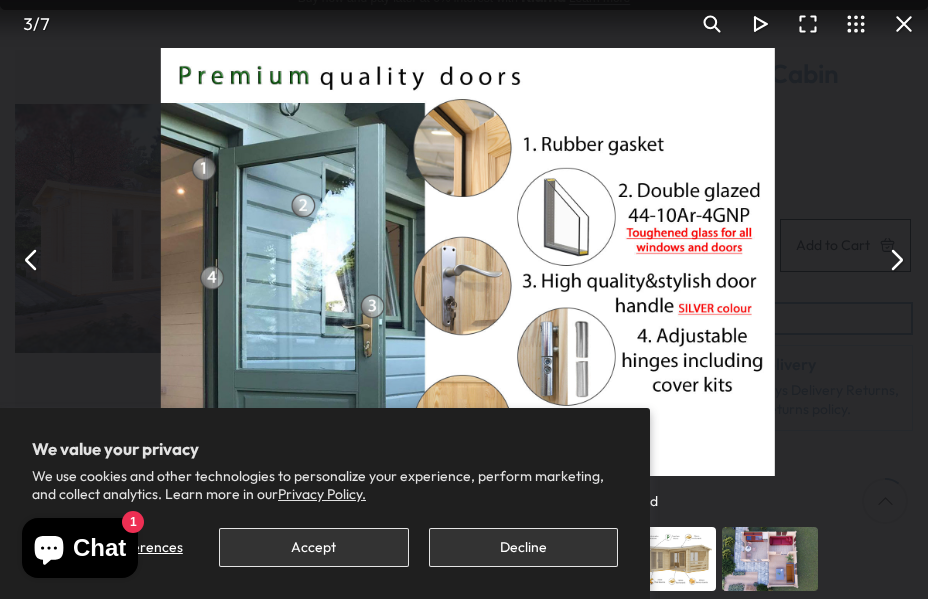 click at bounding box center [896, 260] 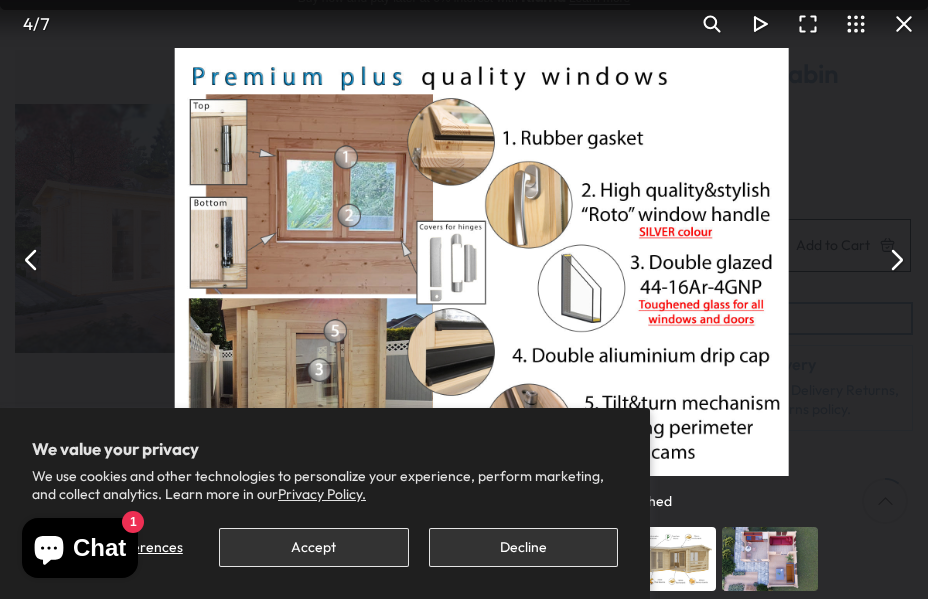click at bounding box center [896, 260] 